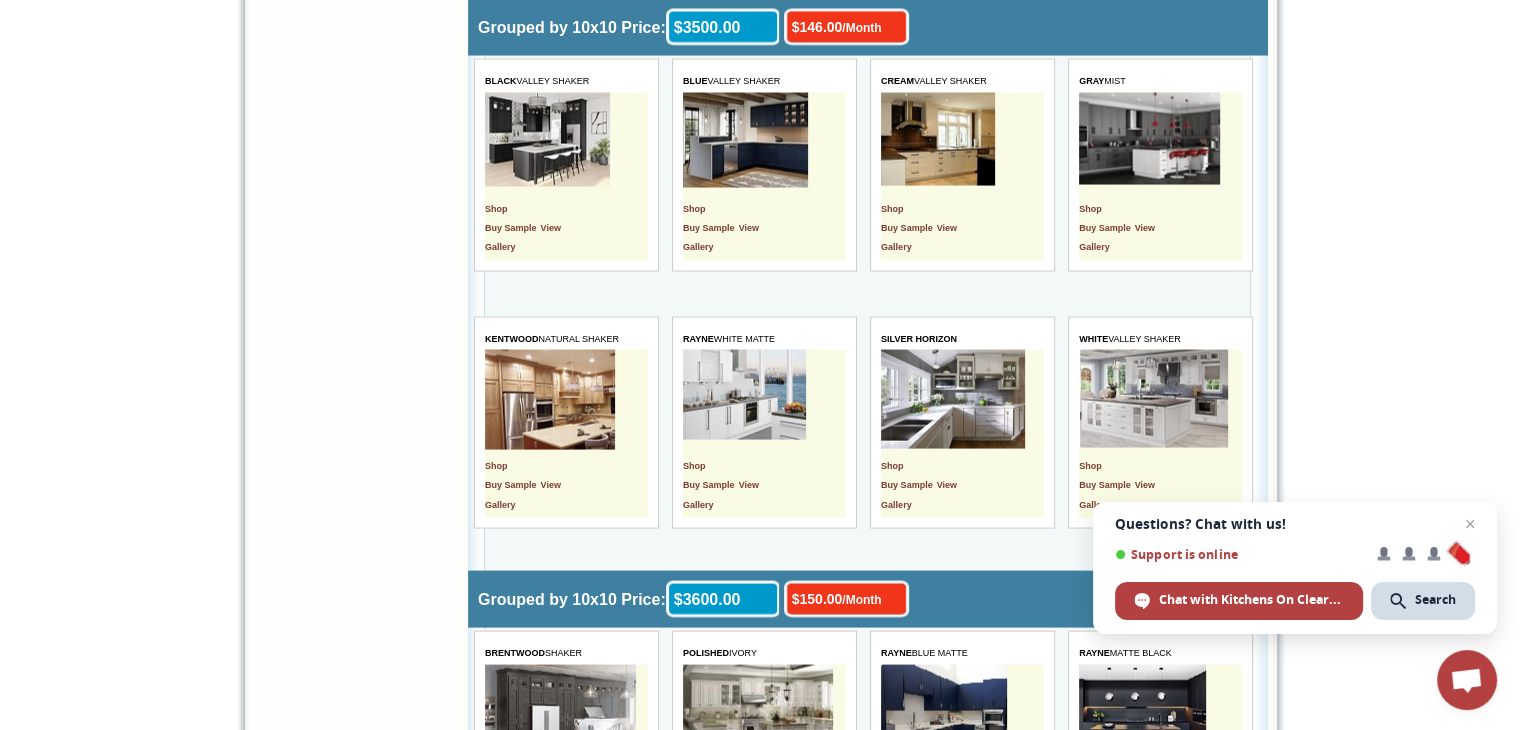 scroll, scrollTop: 3600, scrollLeft: 0, axis: vertical 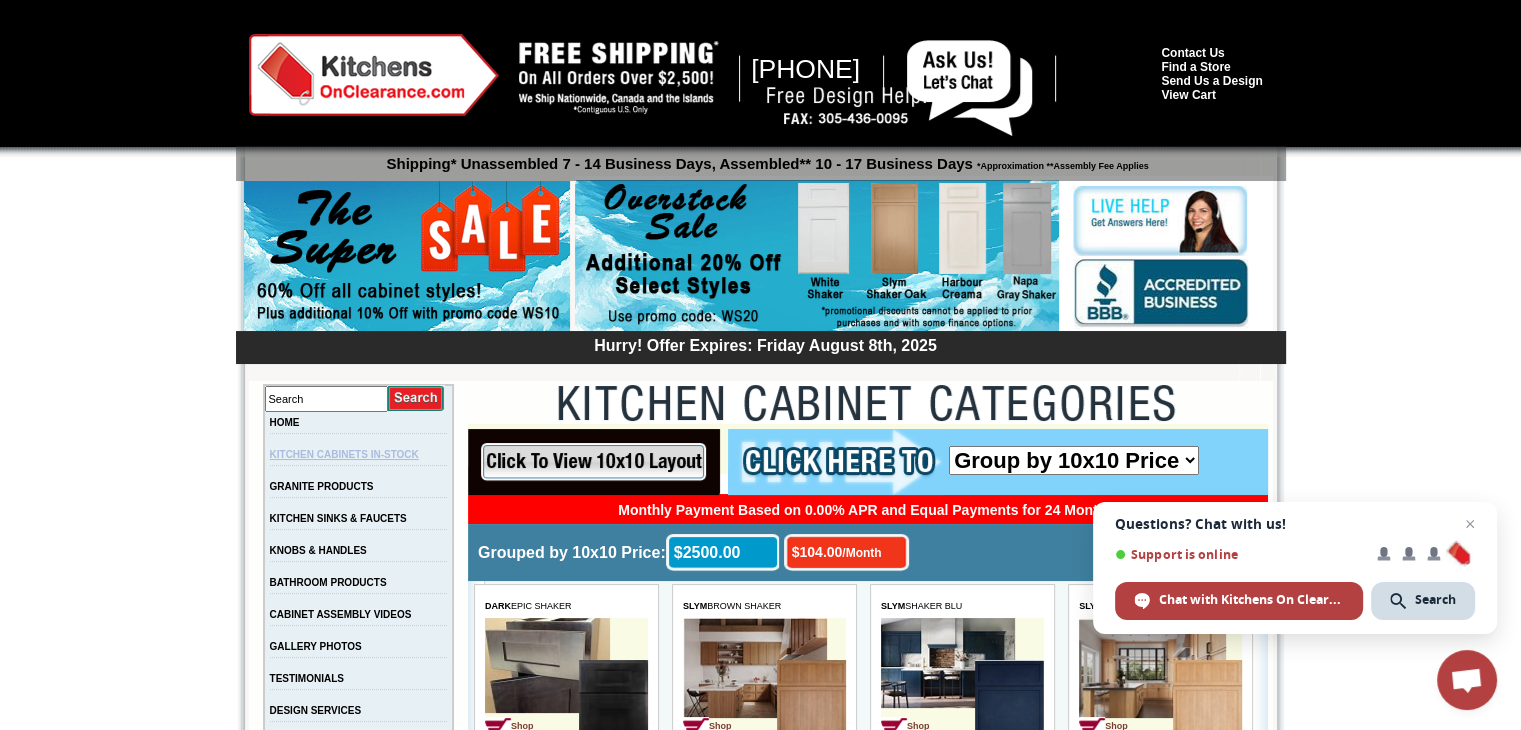 click on "KITCHEN CABINETS IN-STOCK" at bounding box center (344, 454) 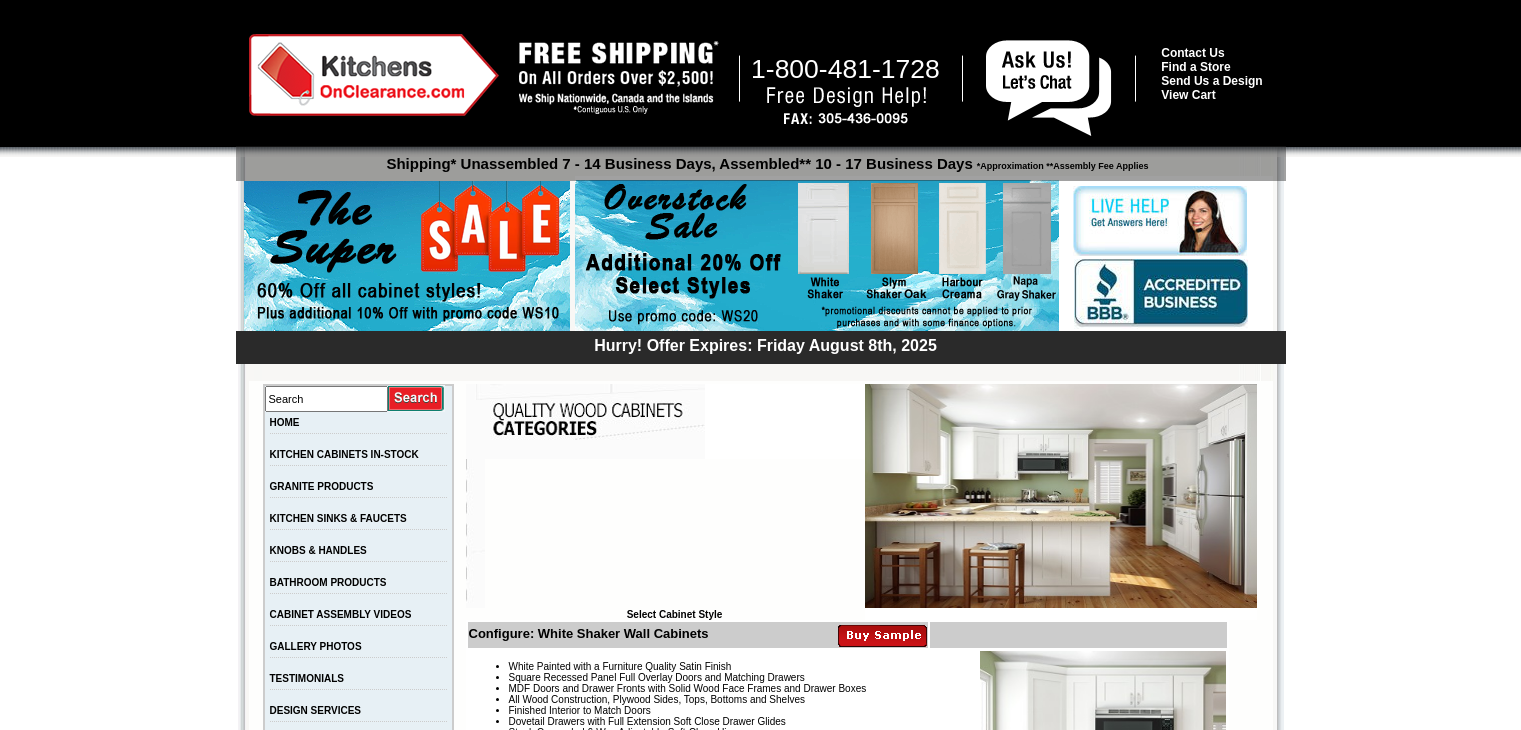 scroll, scrollTop: 0, scrollLeft: 0, axis: both 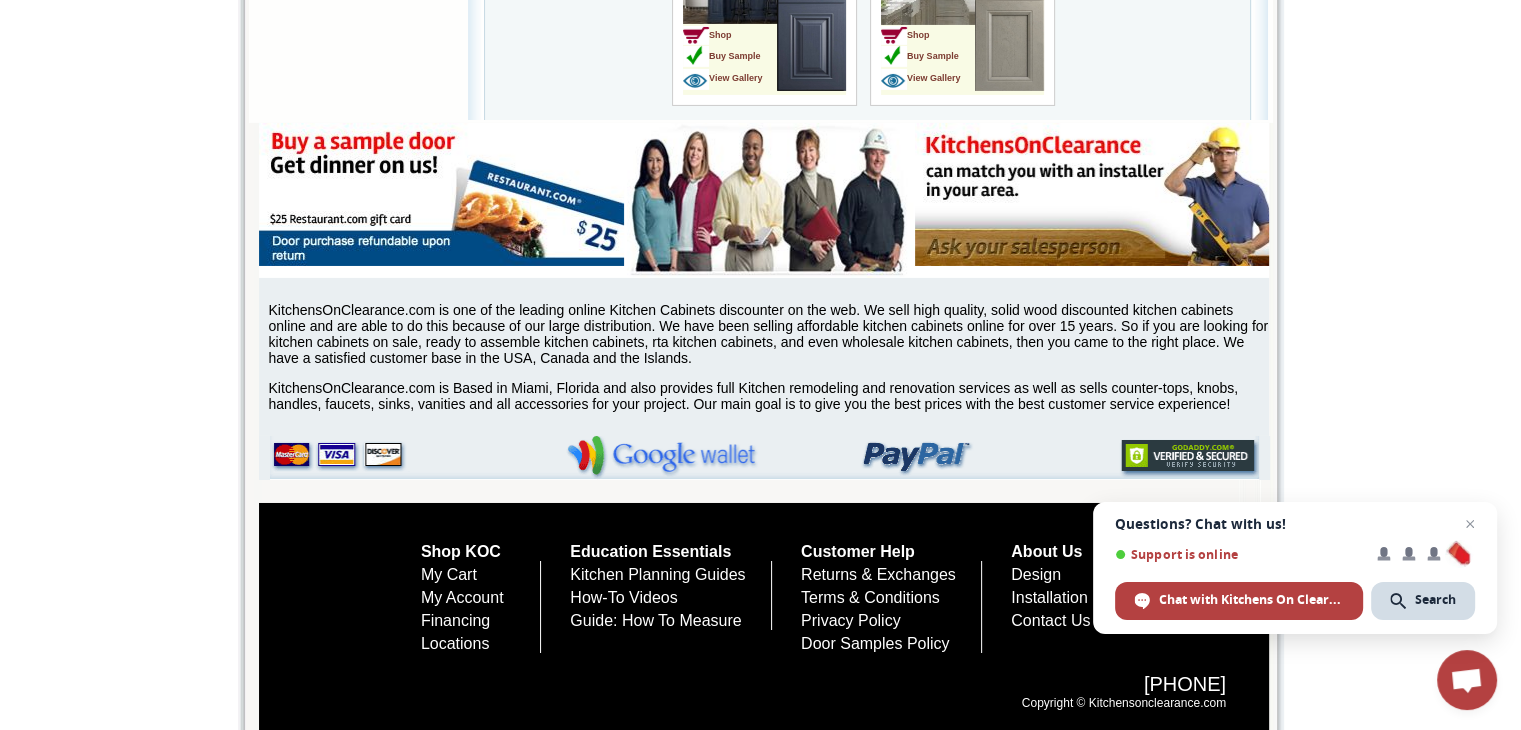 click on "Shop KOC
My Cart
My Account
Financing
Locations
Education Essentials
Kitchen Planning Guides
How-To Videos
Guide: How To Measure
Customer Help
Returns & Exchanges
Terms & Conditions
Privacy Policy
Door Samples Policy
About Us
Design
Installation
Contact Us
1-888-621-0925  Copyright © Kitchensonclearance.com" at bounding box center [764, 616] 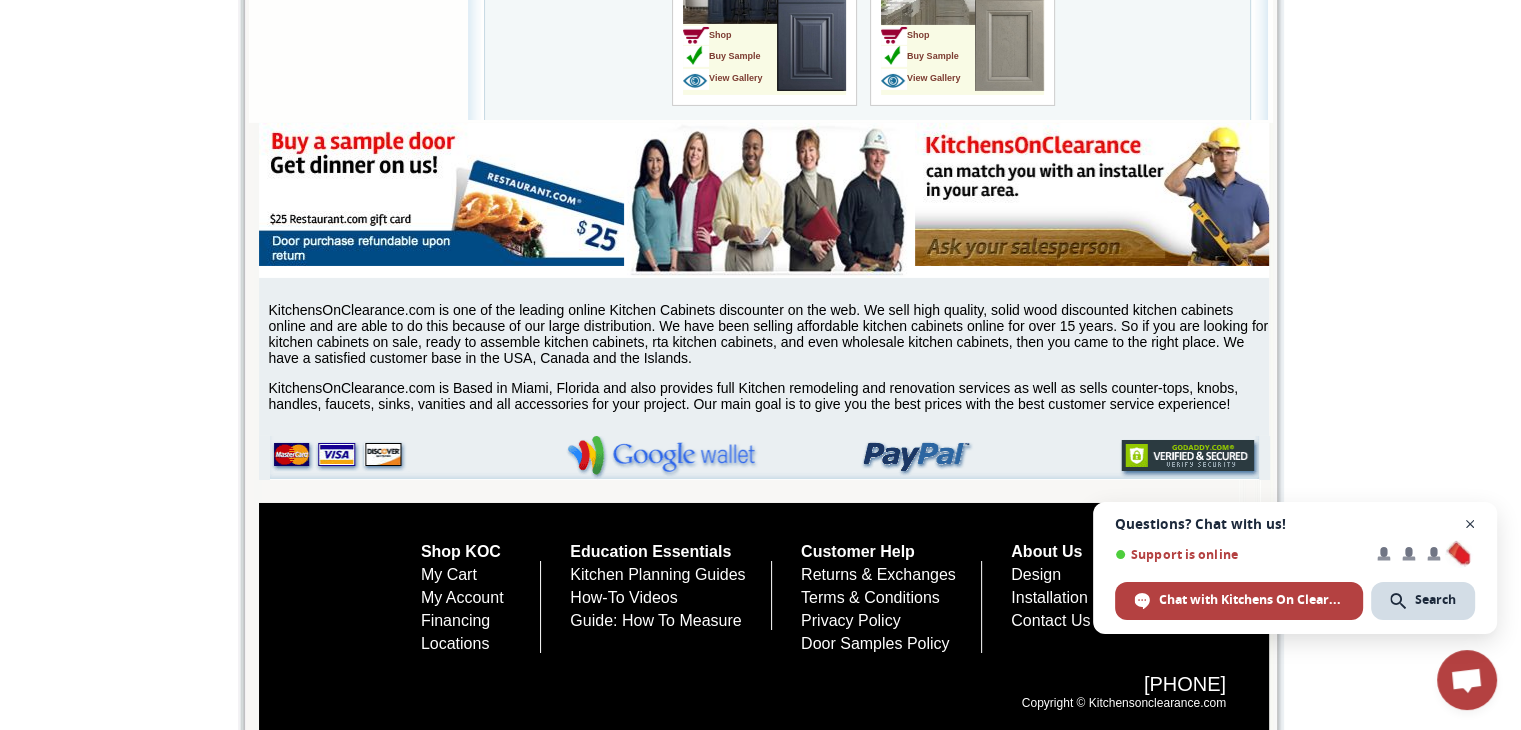 click at bounding box center [1470, 524] 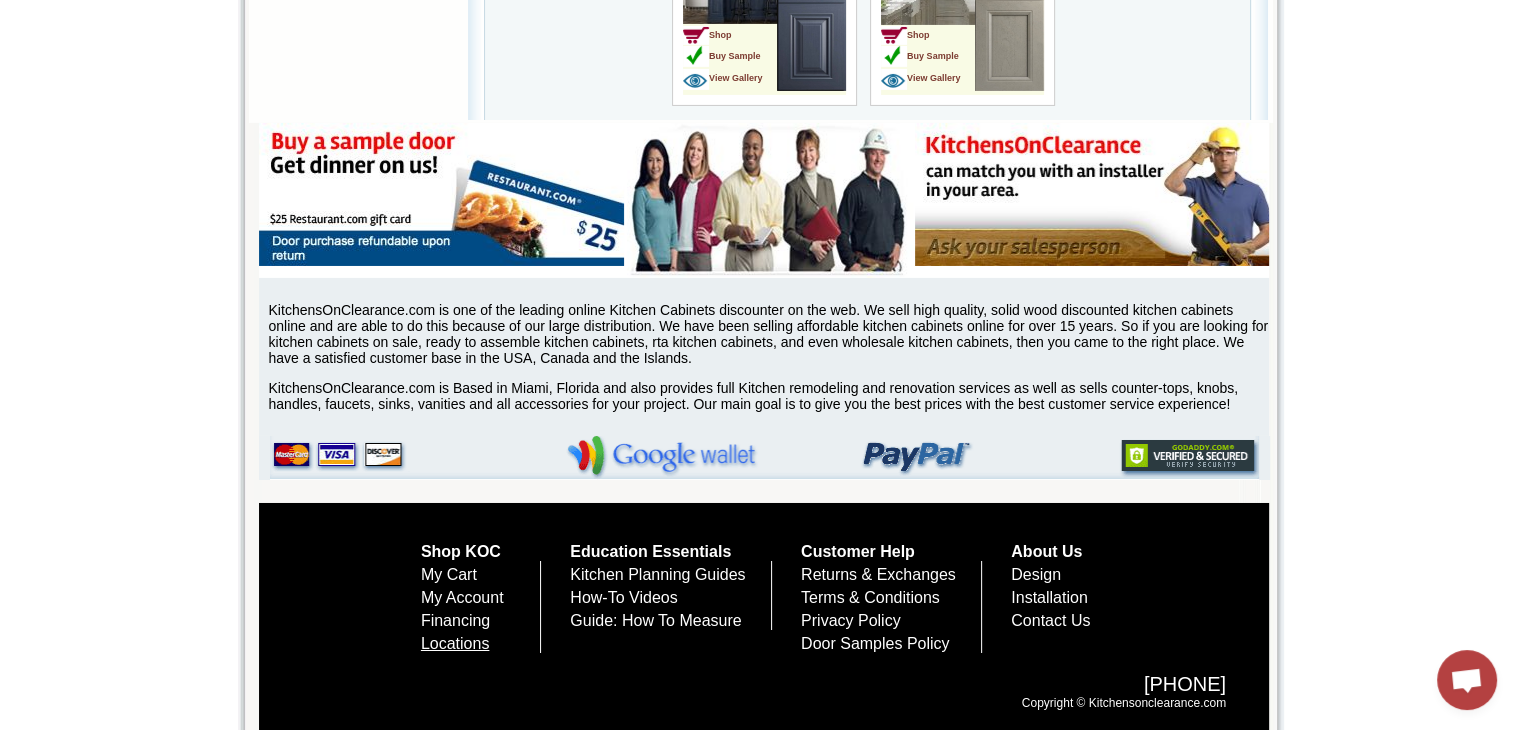 click on "Locations" at bounding box center (455, 643) 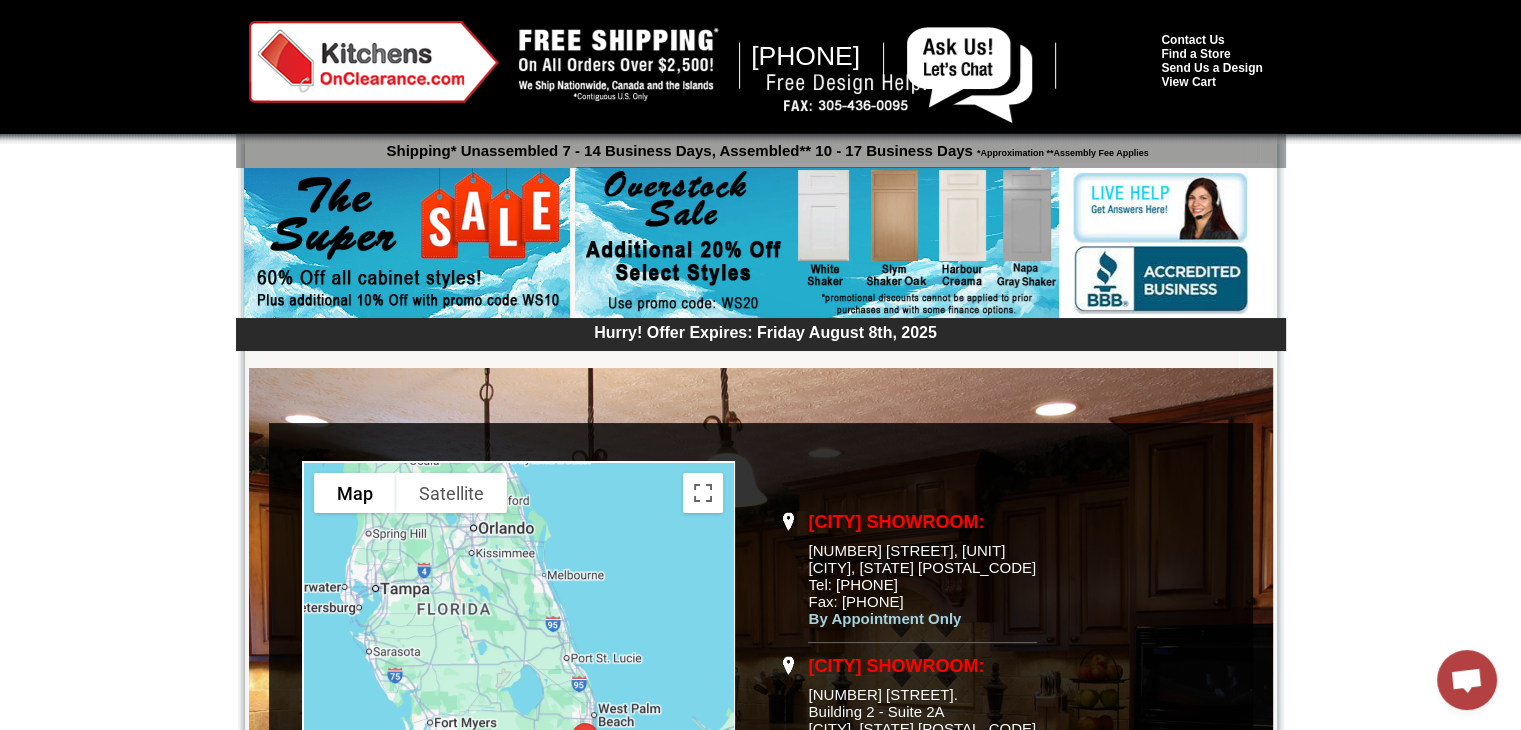 scroll, scrollTop: 0, scrollLeft: 0, axis: both 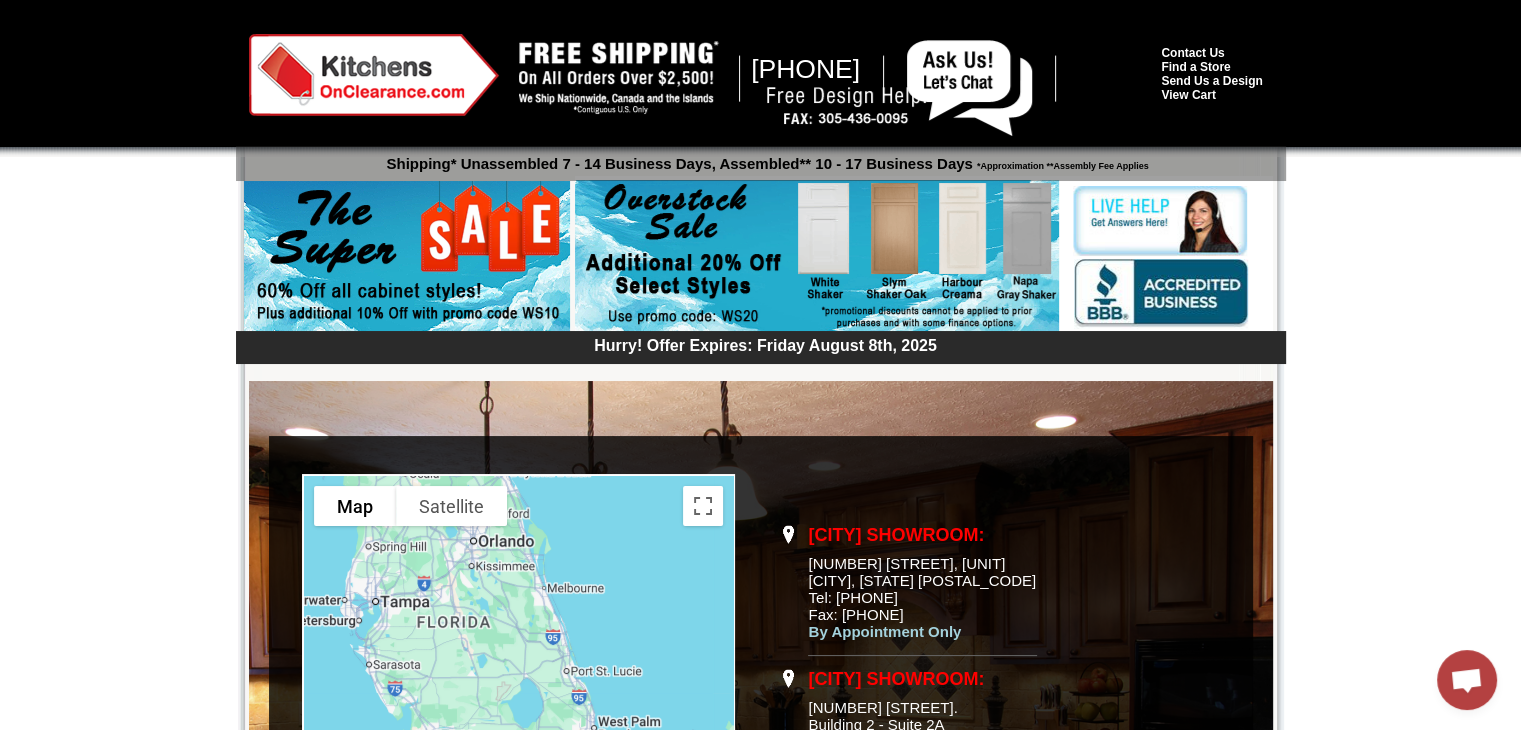 click at bounding box center (817, 256) 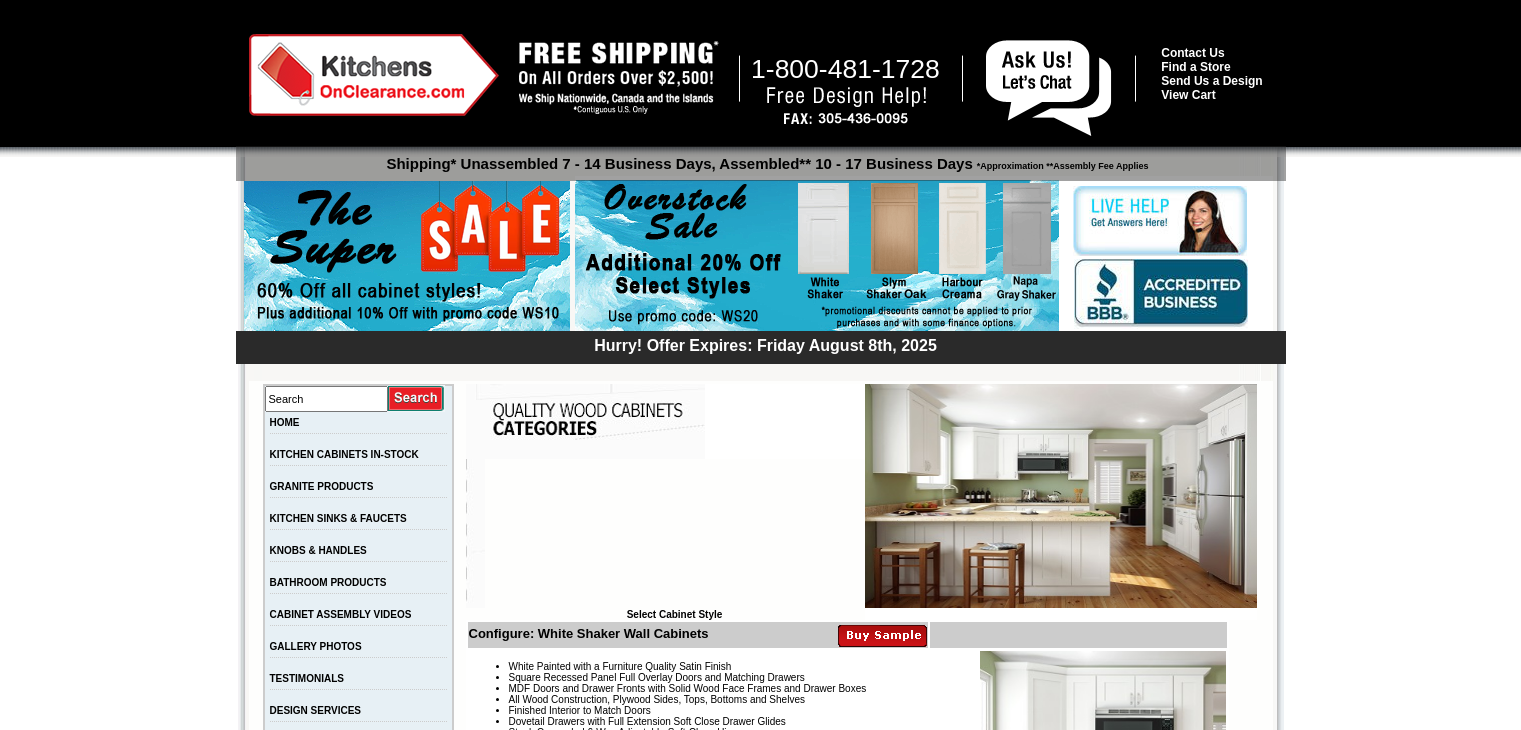 scroll, scrollTop: 0, scrollLeft: 0, axis: both 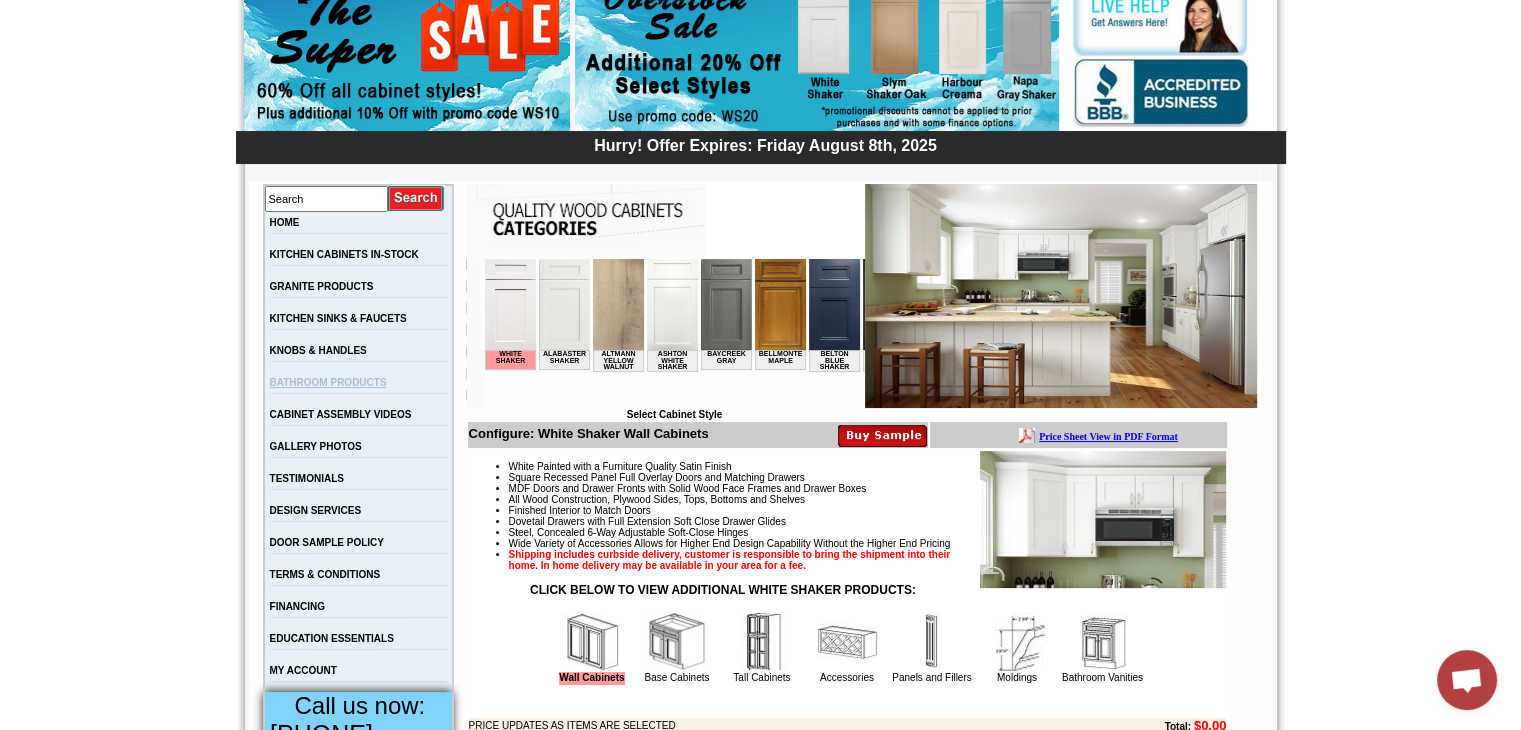 click on "BATHROOM PRODUCTS" at bounding box center (328, 382) 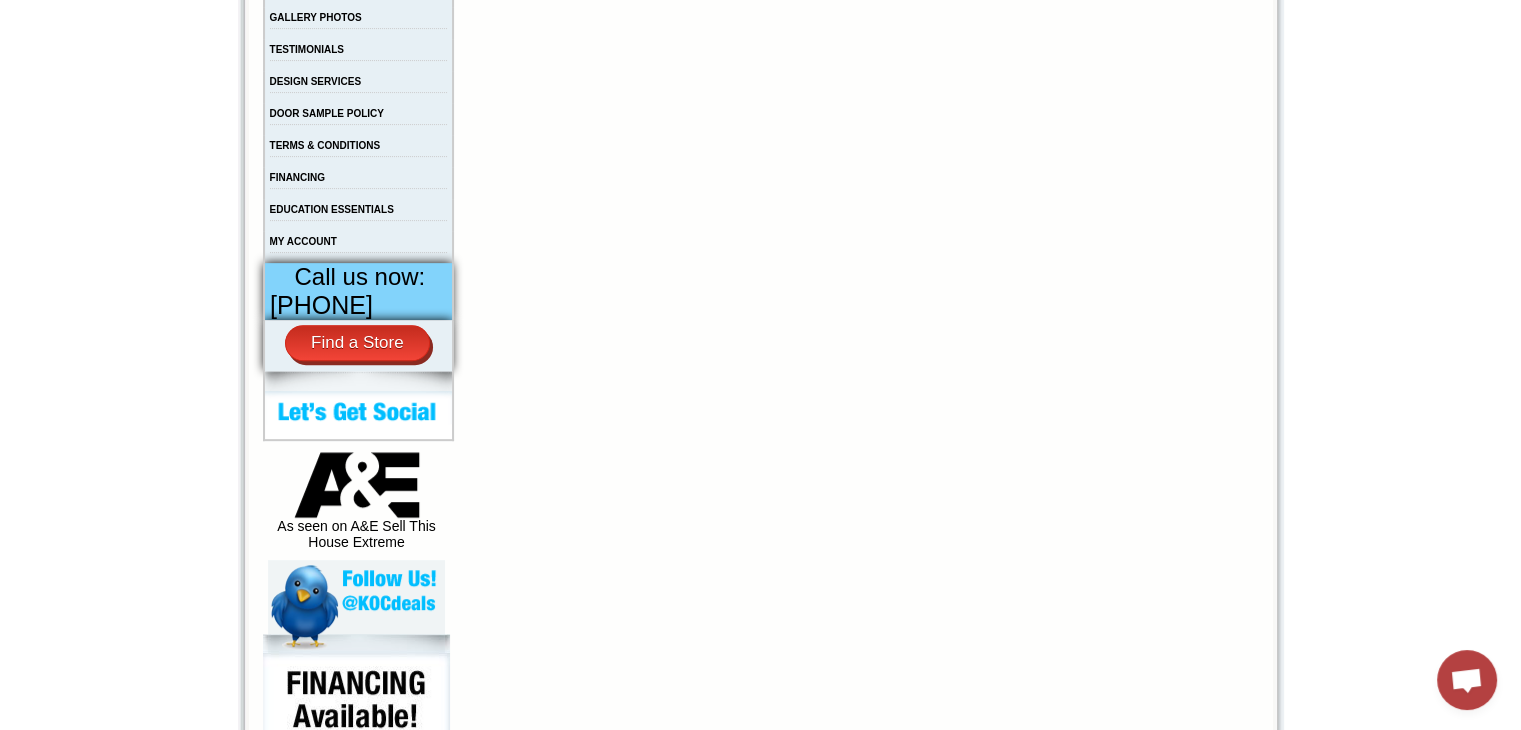scroll, scrollTop: 200, scrollLeft: 0, axis: vertical 